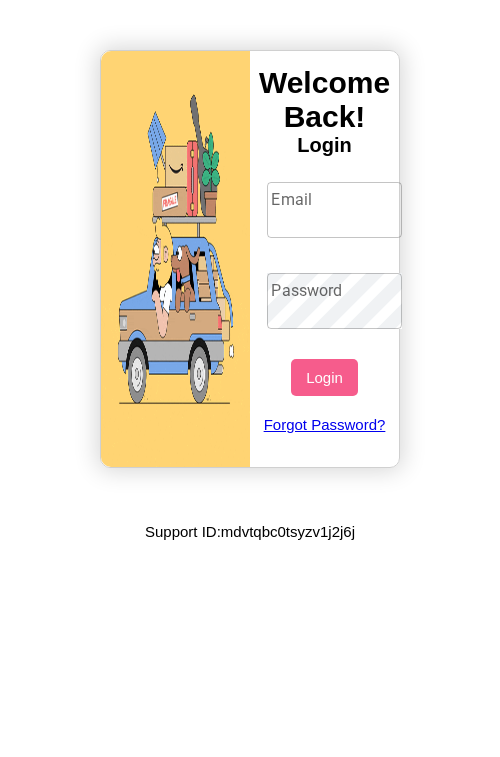 scroll, scrollTop: 0, scrollLeft: 0, axis: both 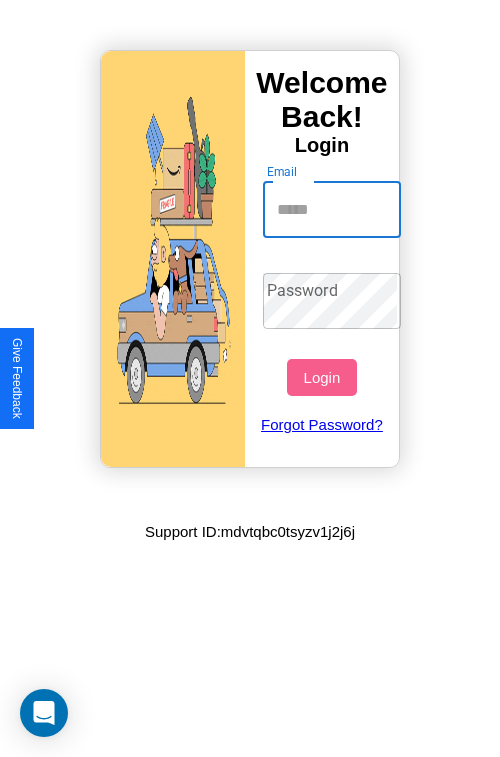 click on "Email" at bounding box center (332, 210) 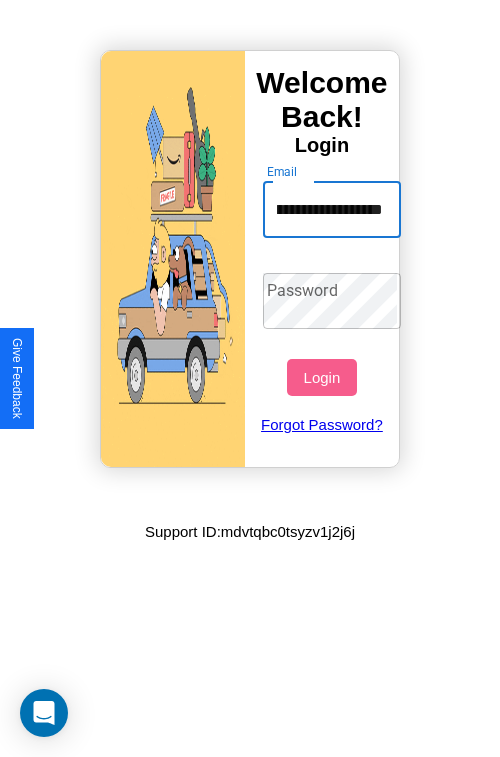 scroll, scrollTop: 0, scrollLeft: 73, axis: horizontal 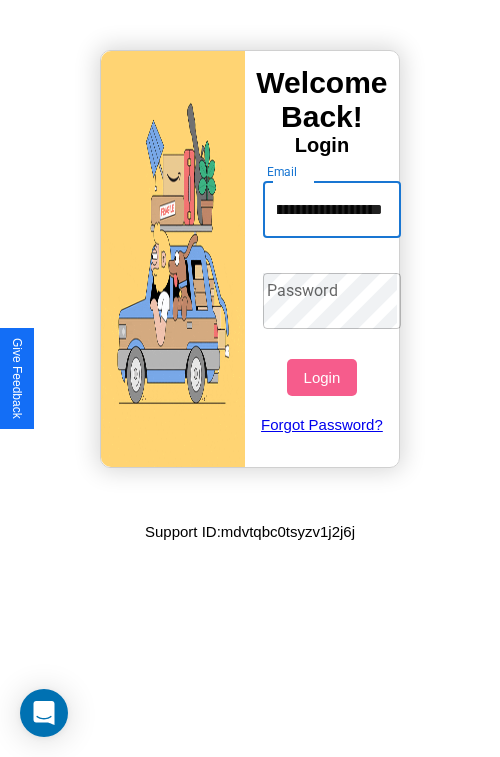 type on "**********" 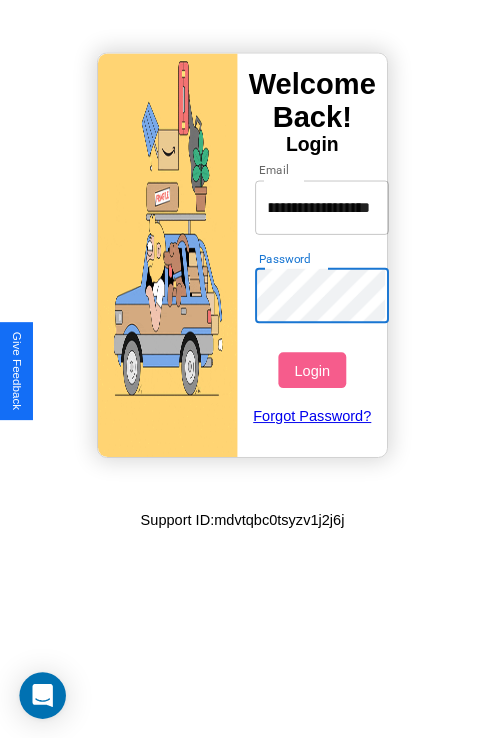 scroll, scrollTop: 0, scrollLeft: 0, axis: both 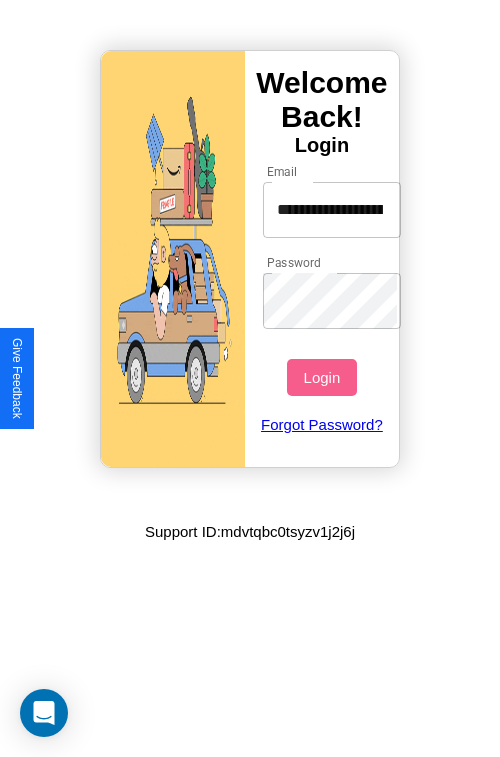 click on "Login" at bounding box center [321, 377] 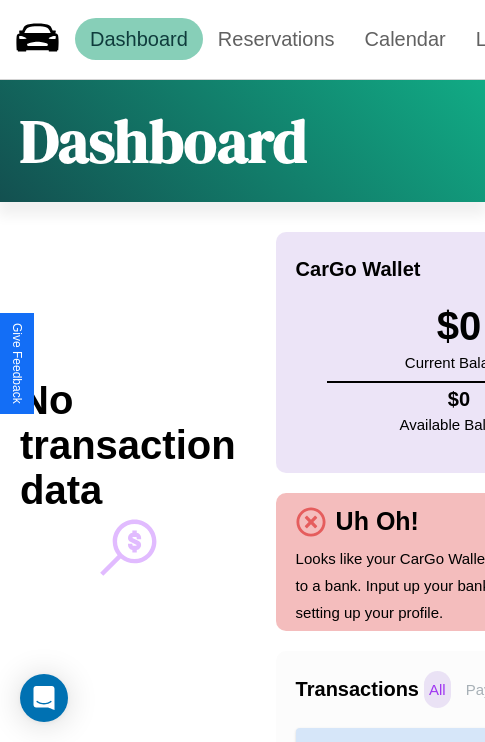 scroll, scrollTop: 0, scrollLeft: 142, axis: horizontal 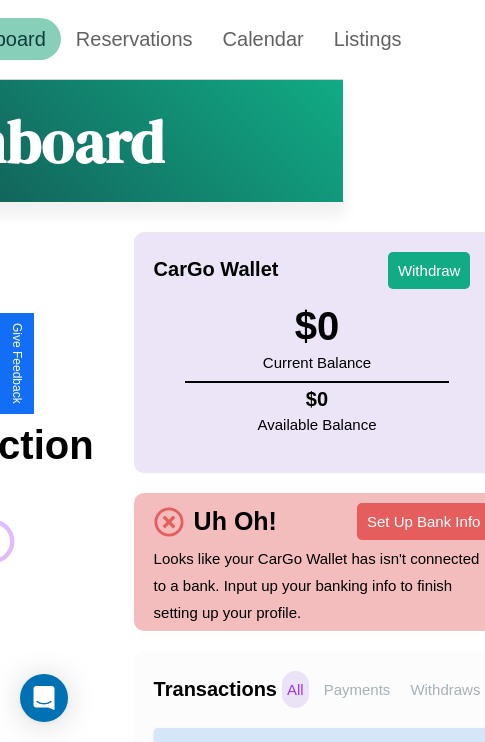 click on "Withdraws" at bounding box center [445, 689] 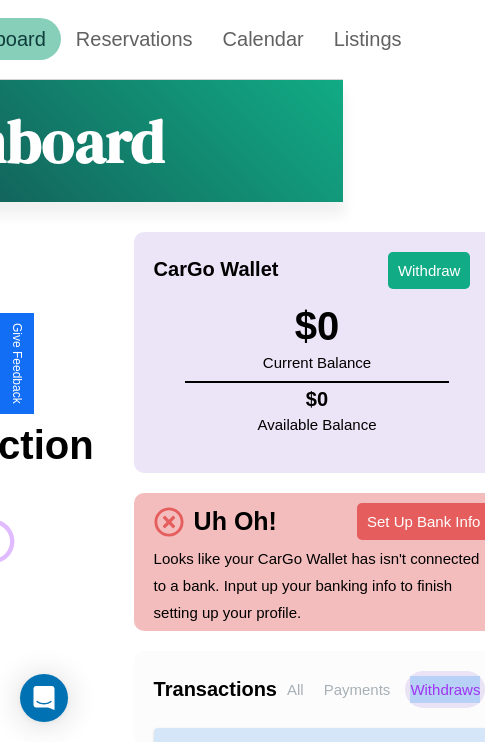 click on "Withdraws" at bounding box center (445, 689) 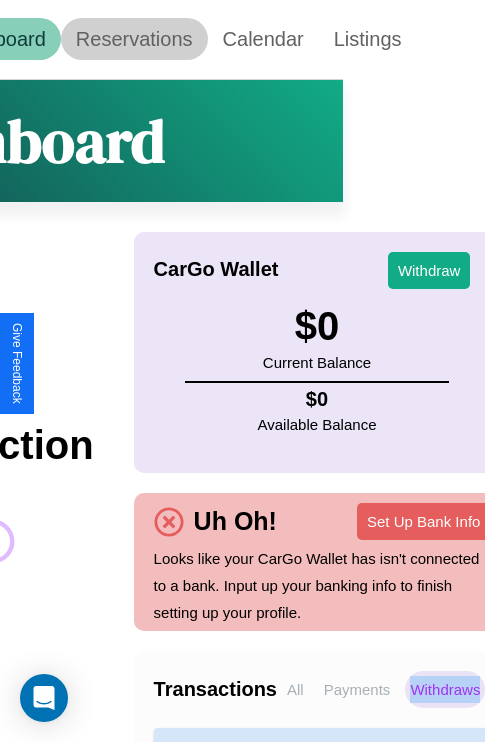 click on "Reservations" at bounding box center [134, 39] 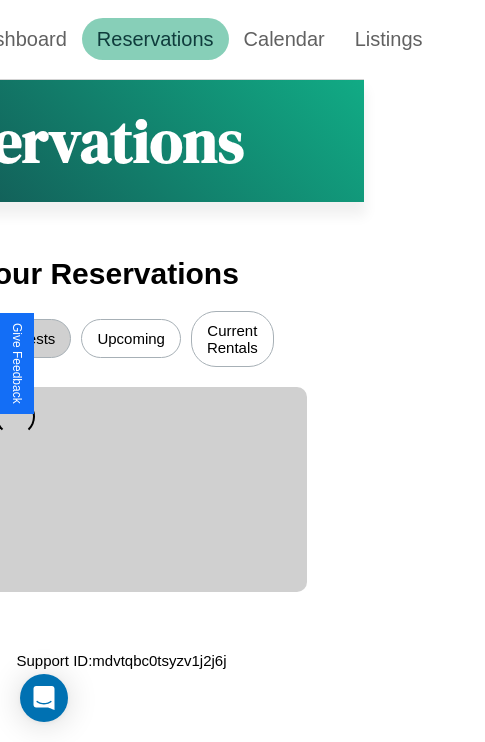 scroll, scrollTop: 0, scrollLeft: 0, axis: both 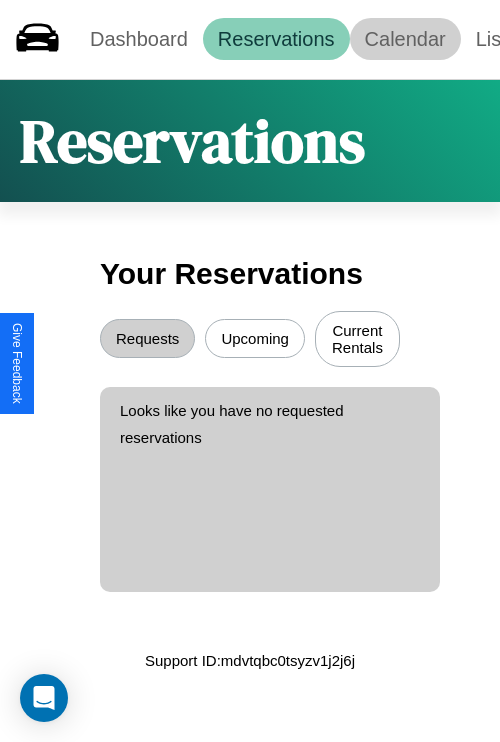 click on "Calendar" at bounding box center (405, 39) 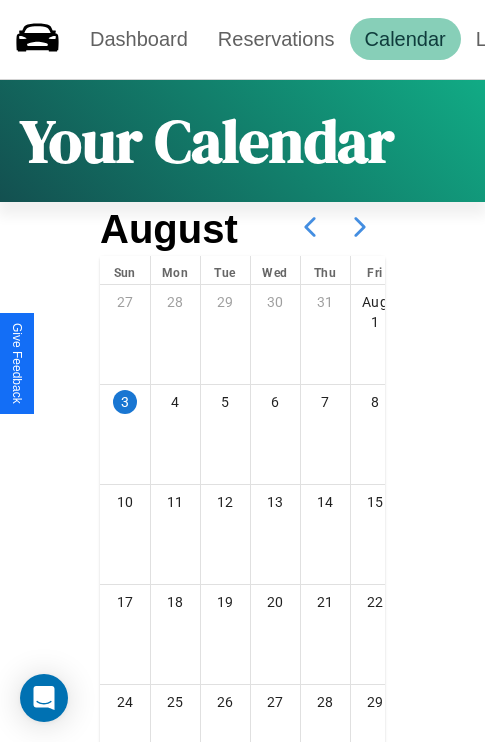 click 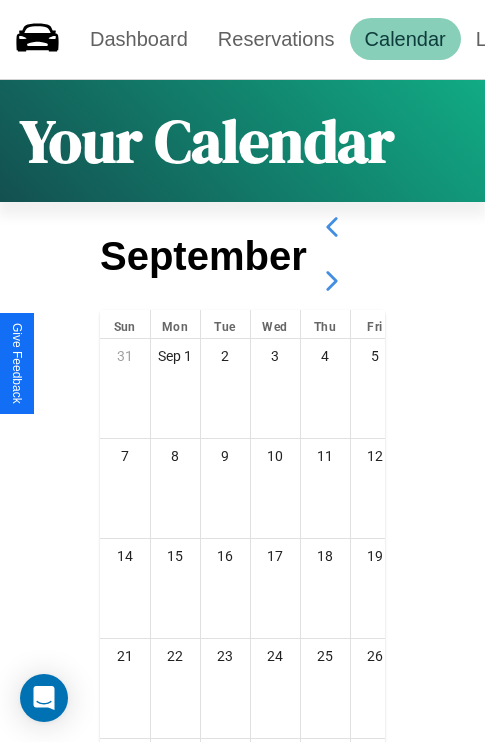 click 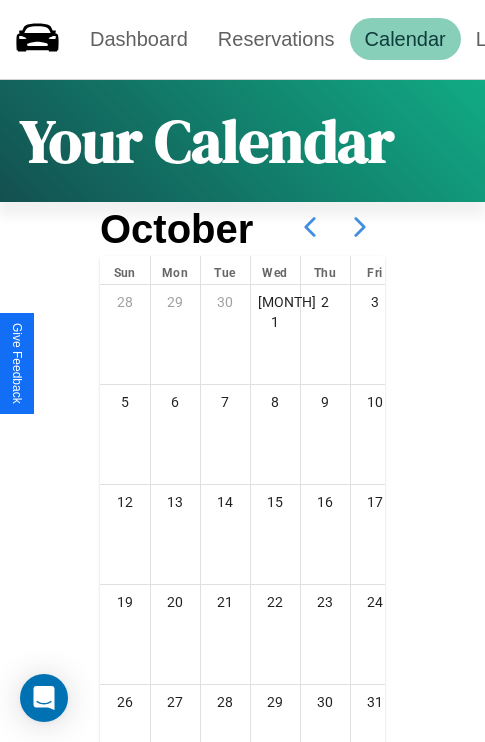 click 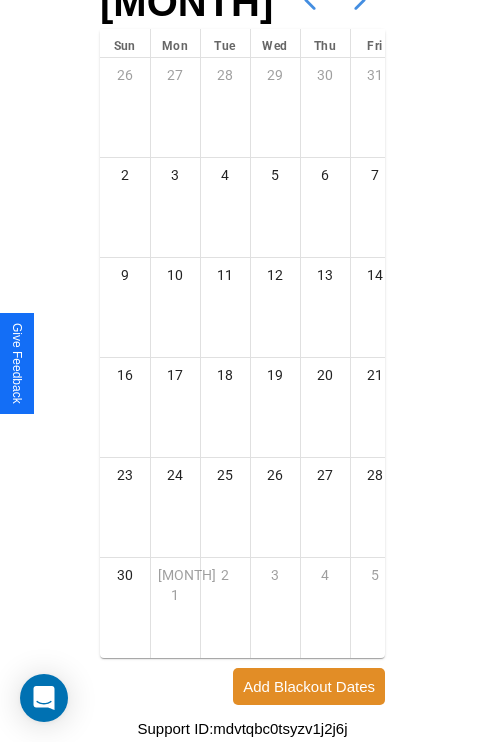 scroll, scrollTop: 296, scrollLeft: 0, axis: vertical 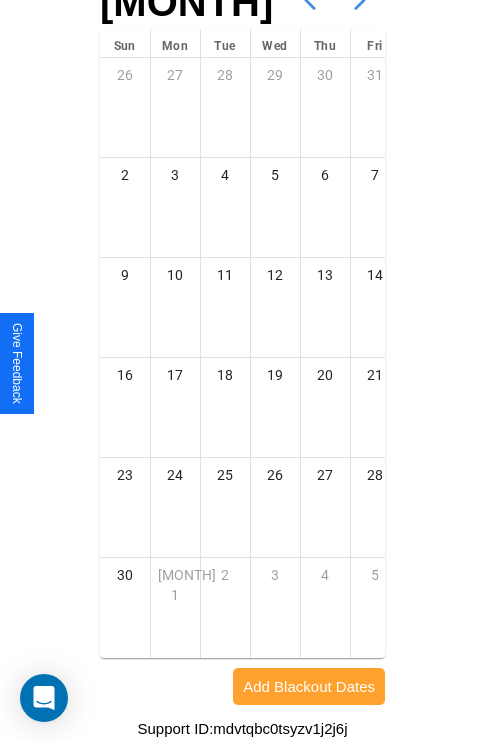 click on "Add Blackout Dates" at bounding box center (309, 686) 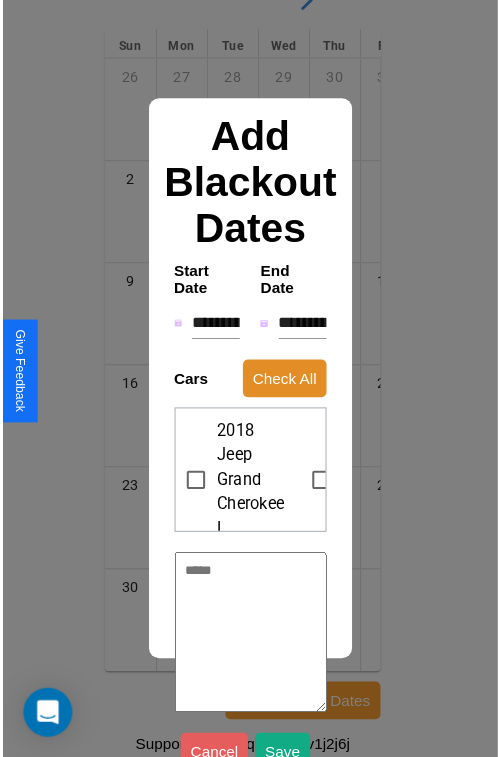 scroll, scrollTop: 281, scrollLeft: 0, axis: vertical 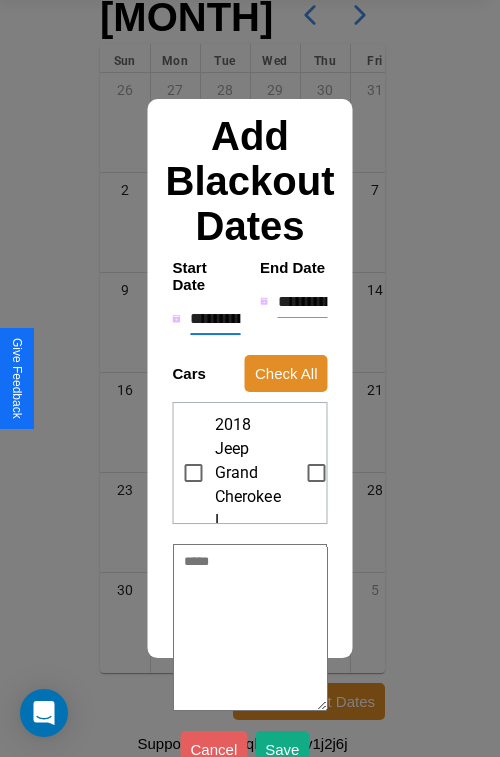 click on "**********" at bounding box center (215, 319) 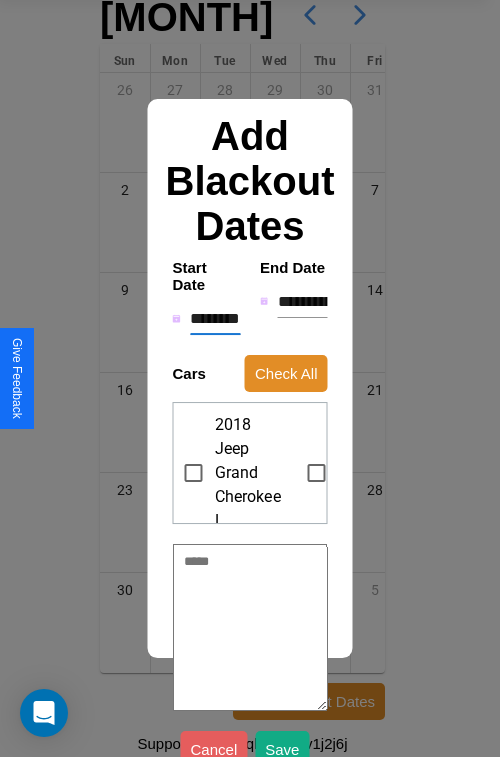 type on "*" 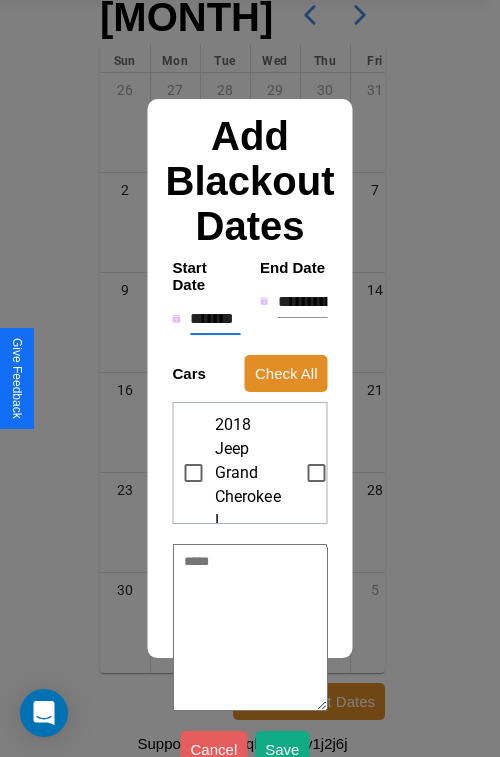 type on "*" 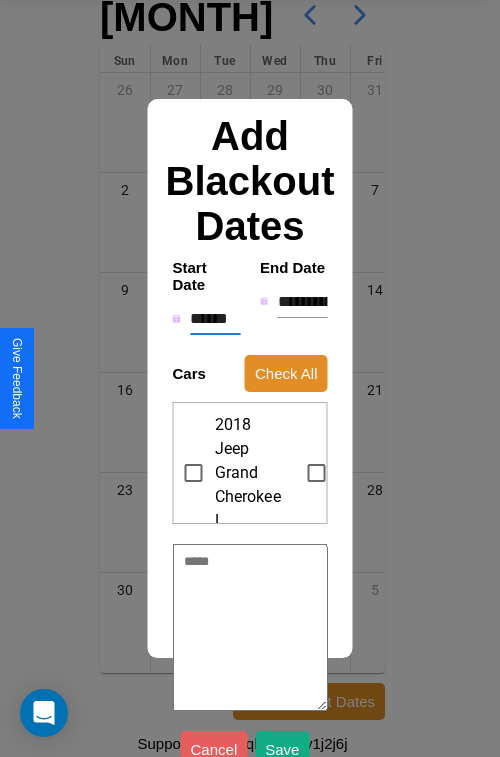 type on "*" 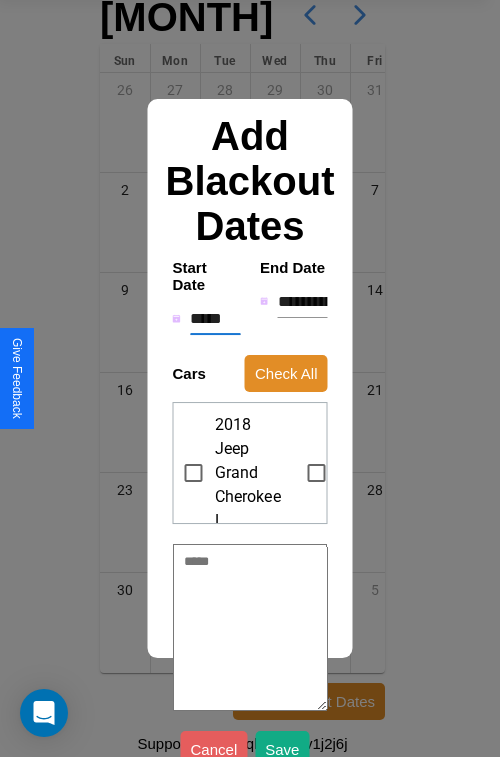type on "*" 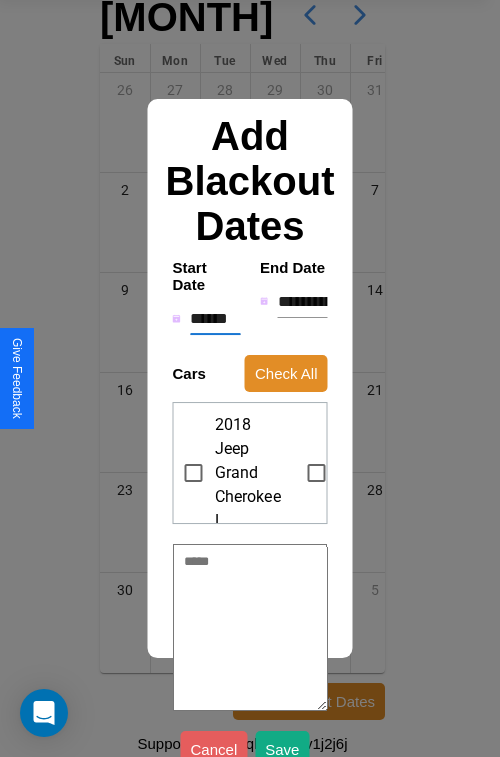 type on "*" 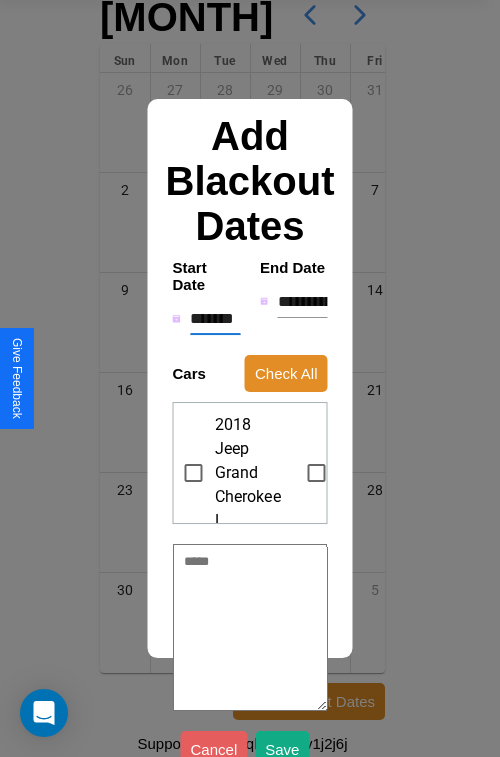 type on "*" 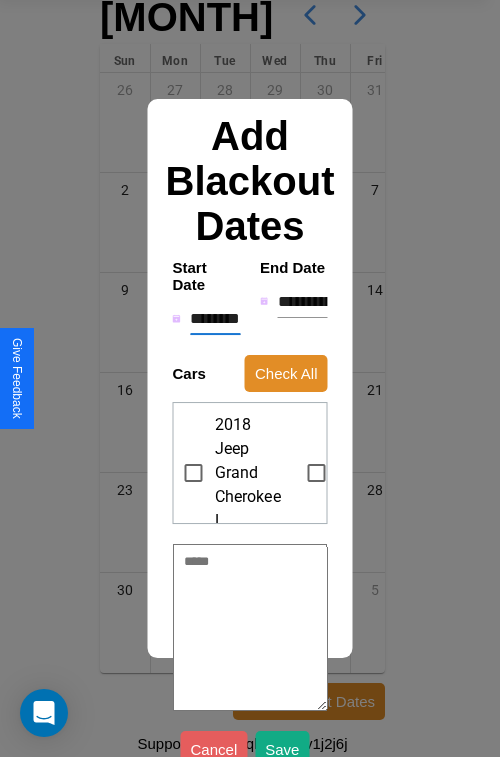 type on "*" 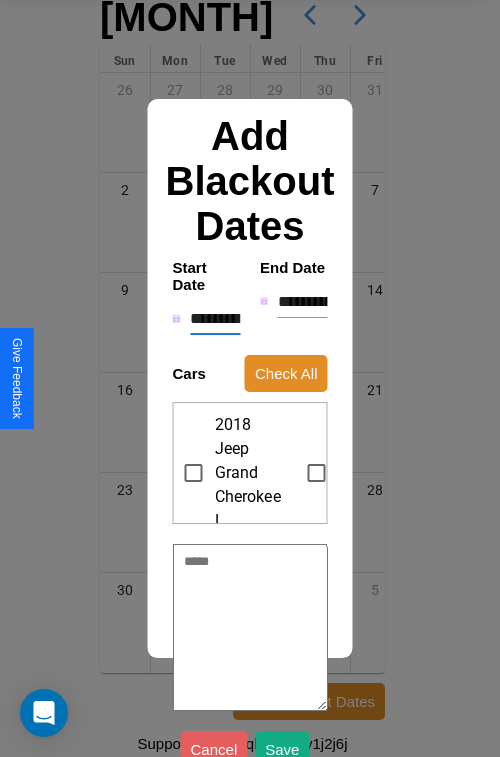 type on "*" 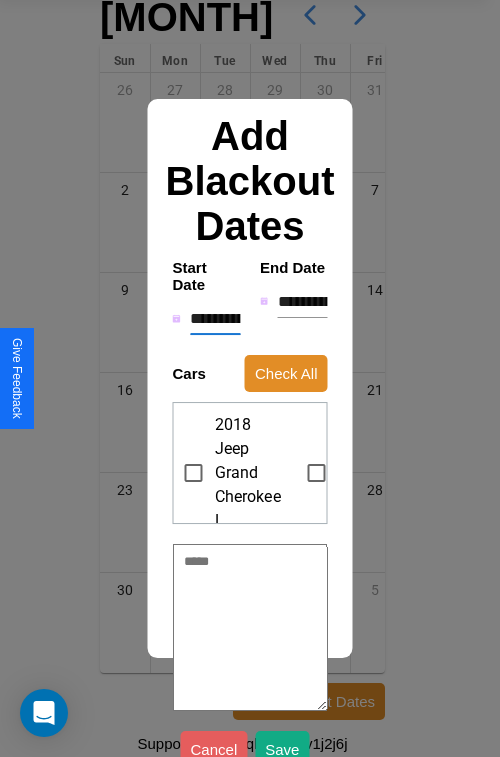 type on "*" 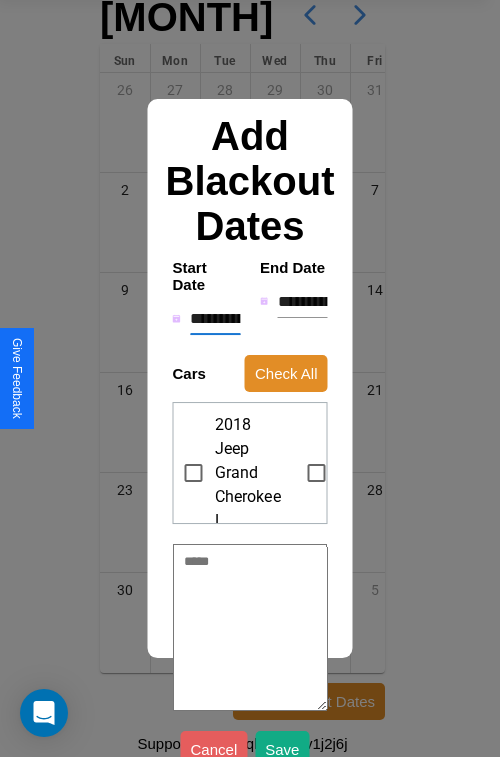 type on "*" 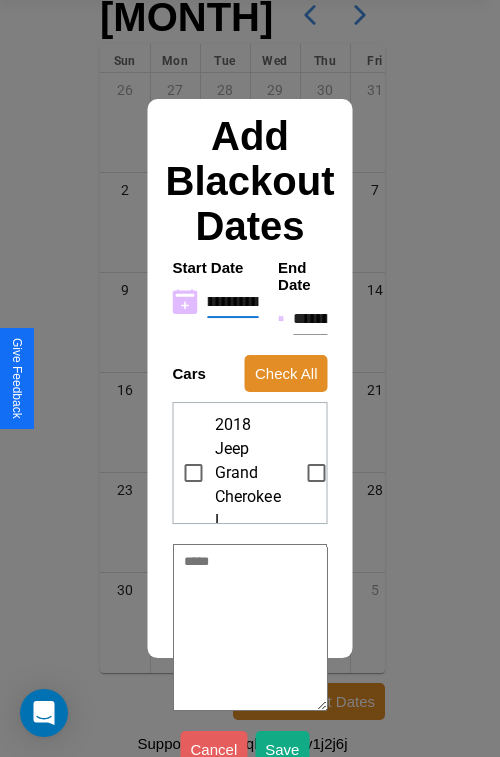 type on "**********" 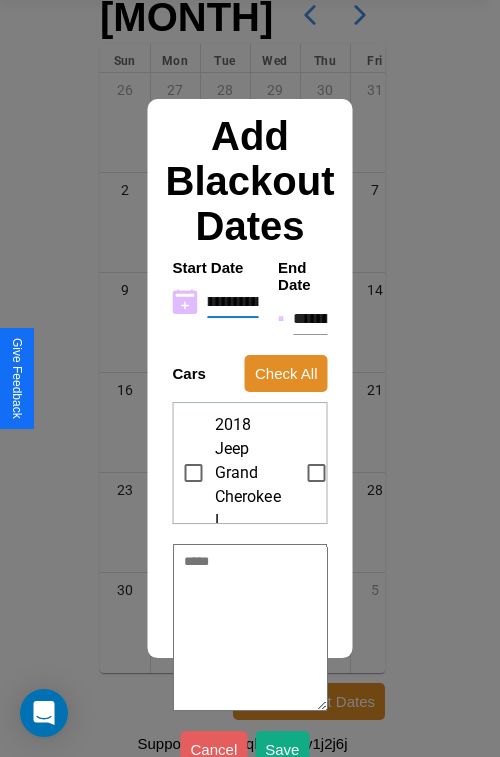 type on "*" 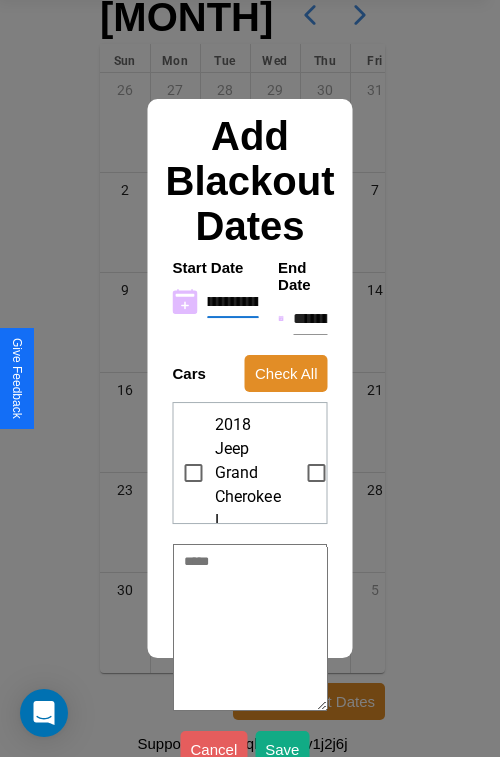 type on "**********" 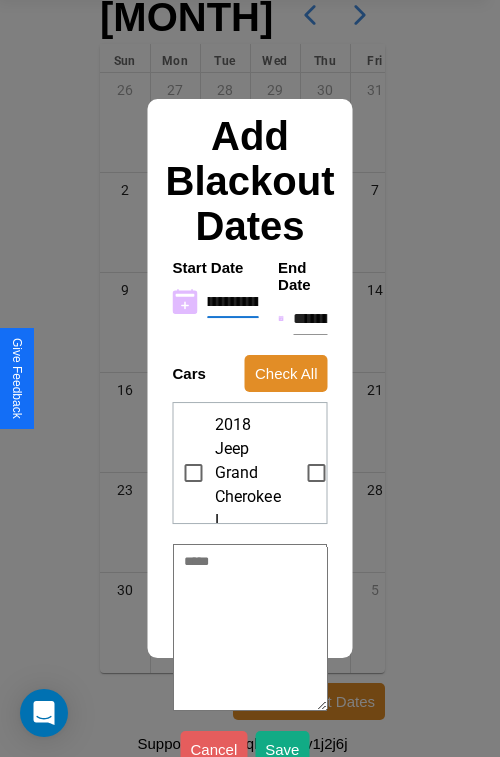 type on "*" 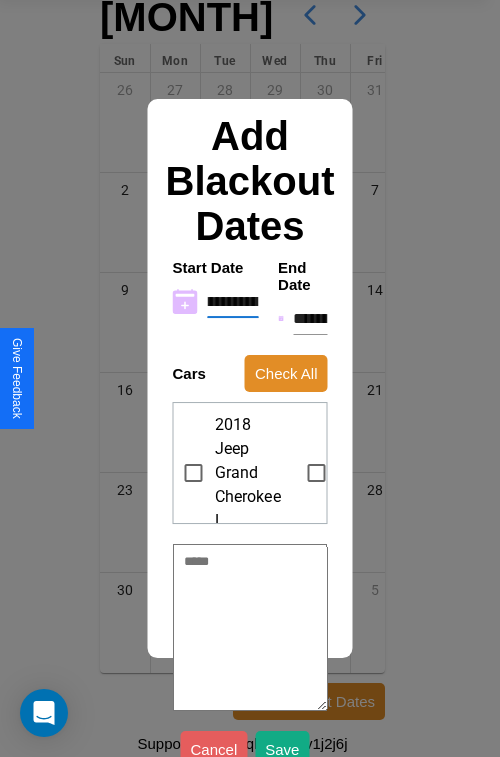 type on "**********" 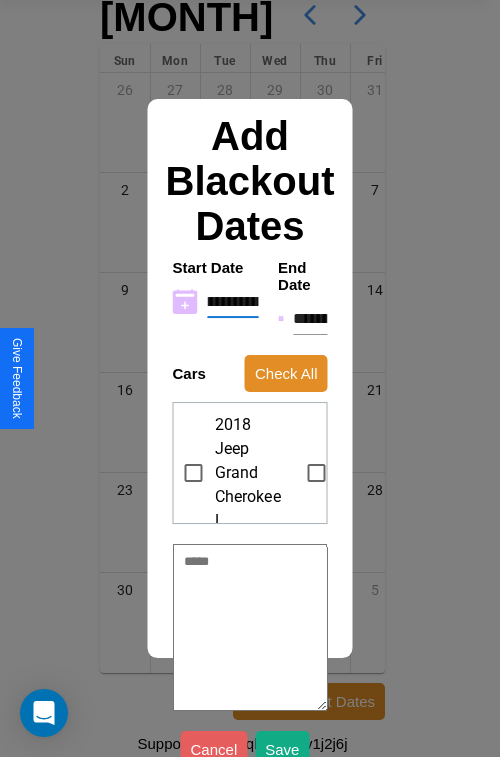 type on "*" 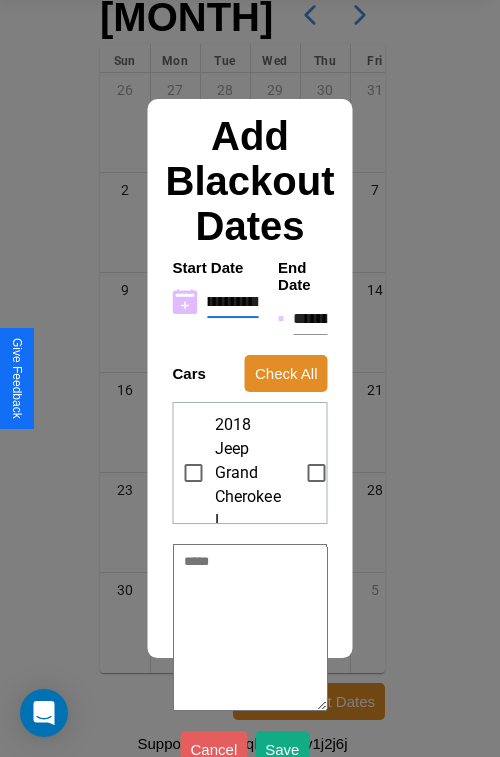 type on "**********" 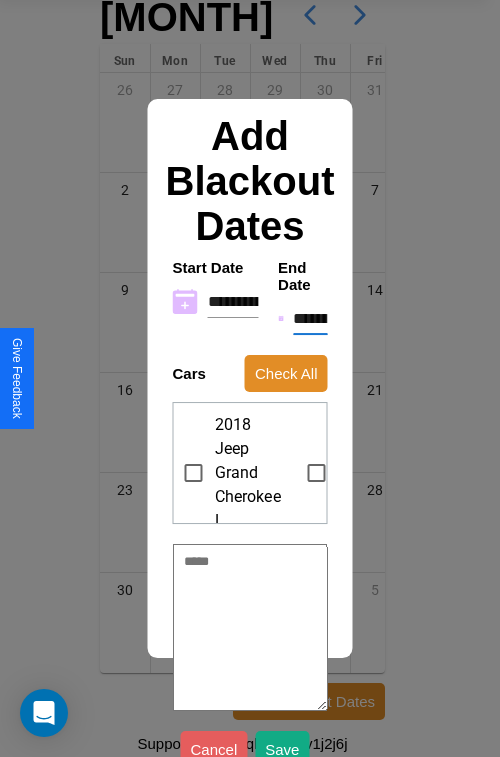 click on "**********" at bounding box center [310, 319] 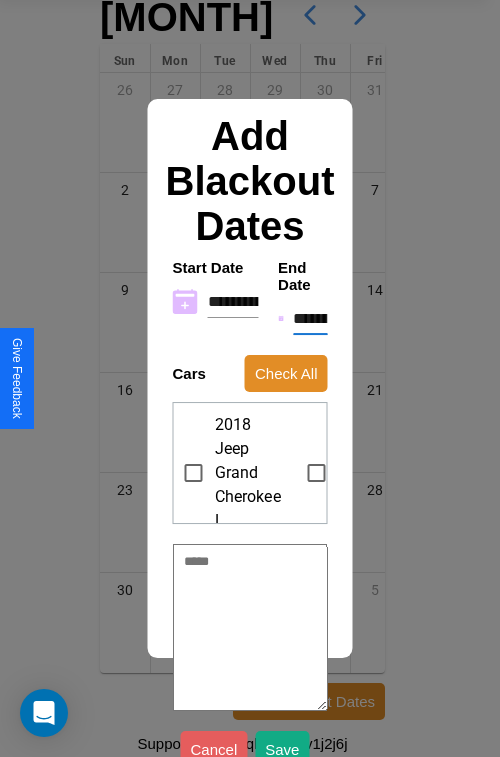 type on "*" 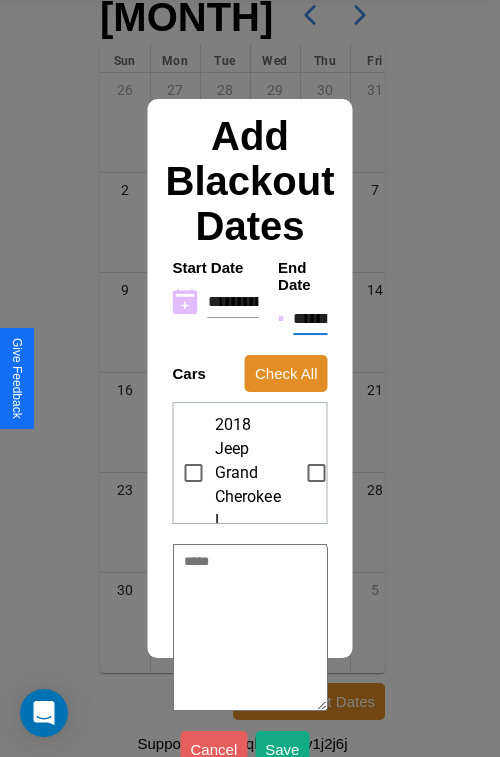 type on "*" 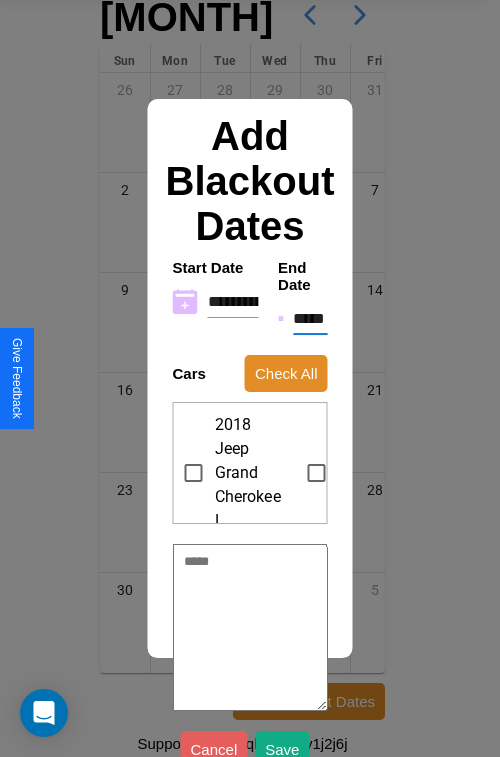 type on "*" 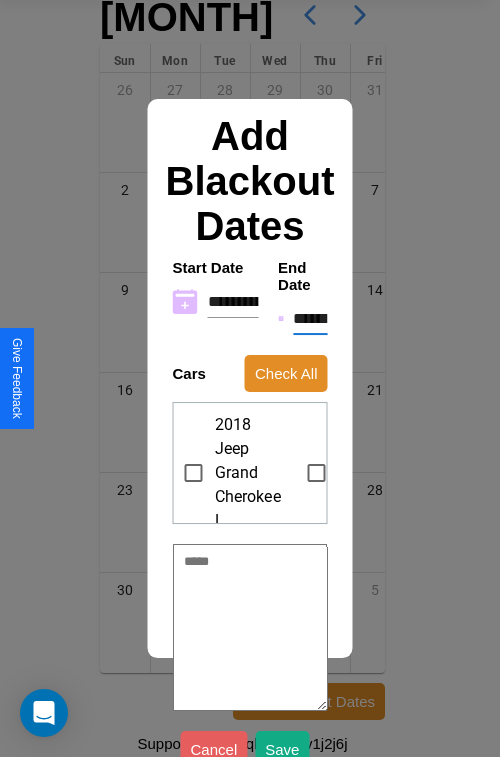 type on "*" 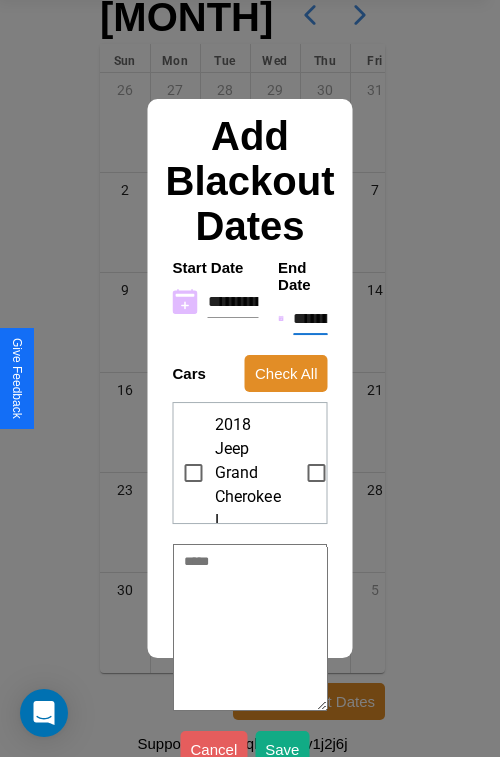 type on "*" 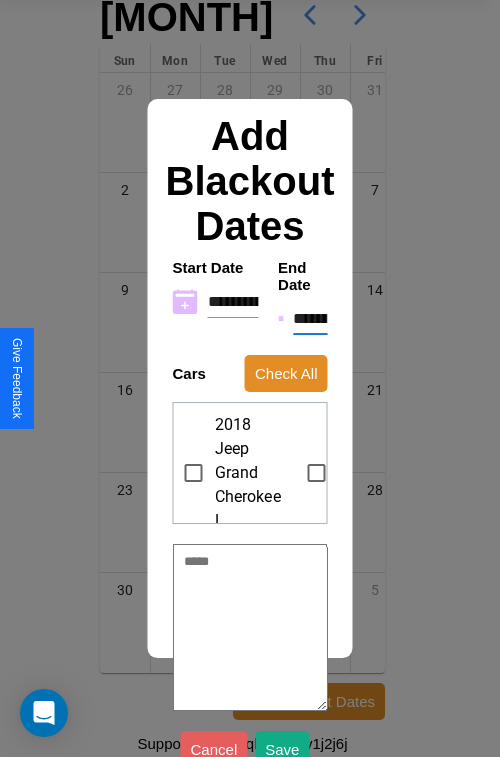 type on "*" 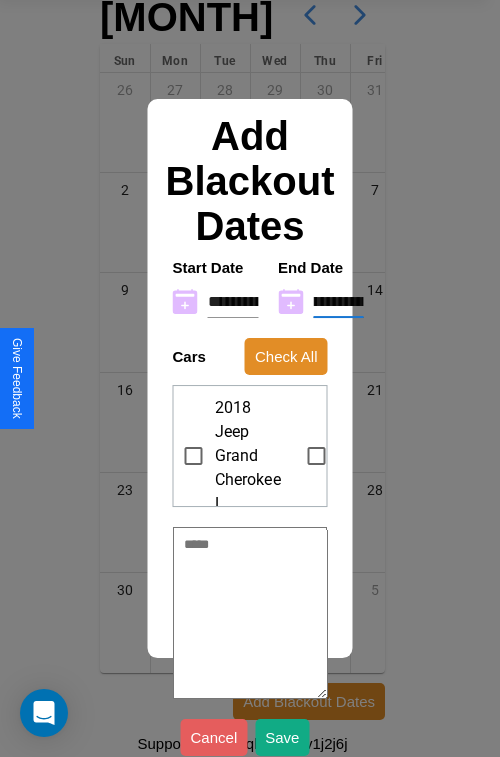type on "**********" 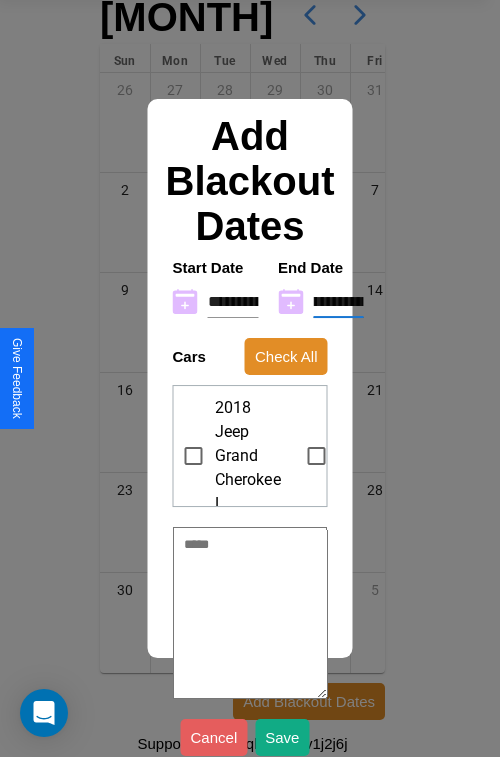 type on "*" 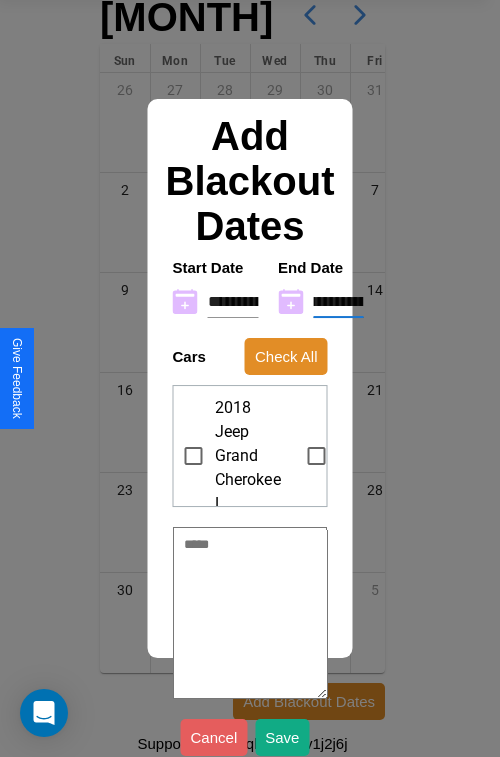 type on "**********" 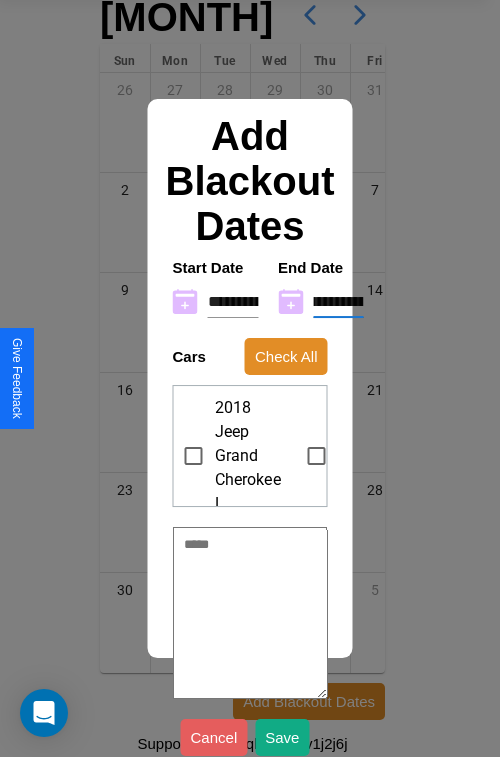 type on "*" 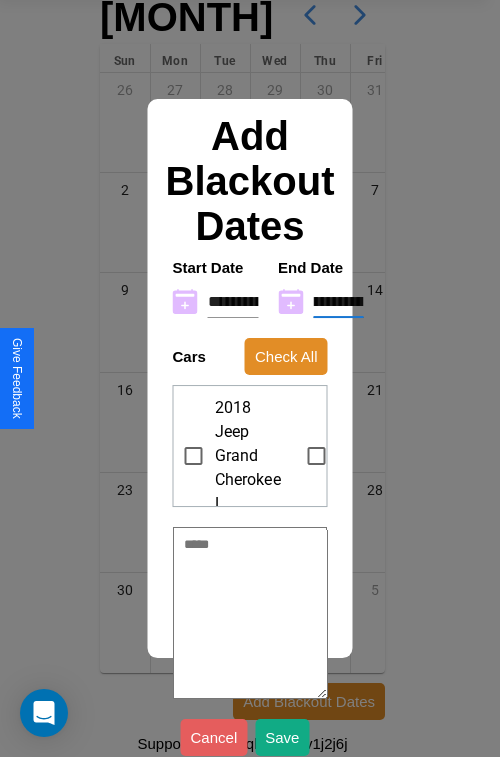 type on "**********" 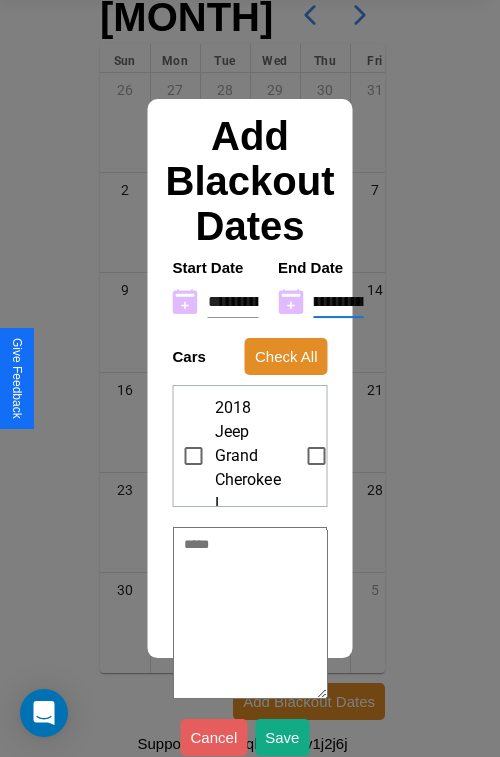 type on "*" 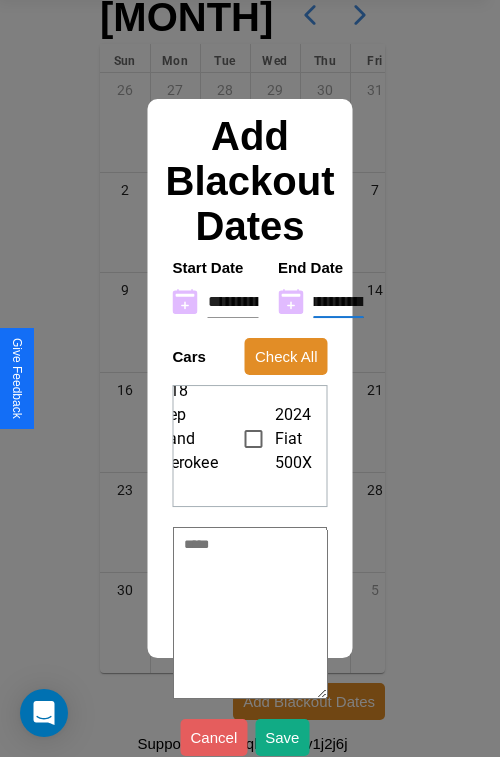 scroll, scrollTop: 18, scrollLeft: 66, axis: both 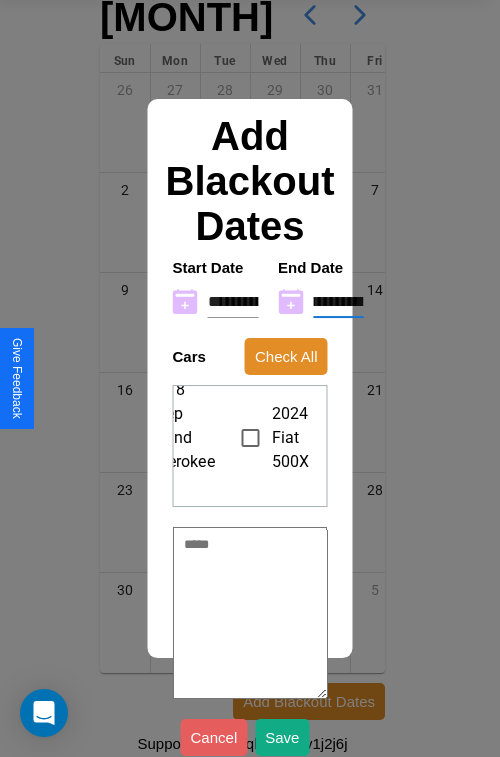 type on "**********" 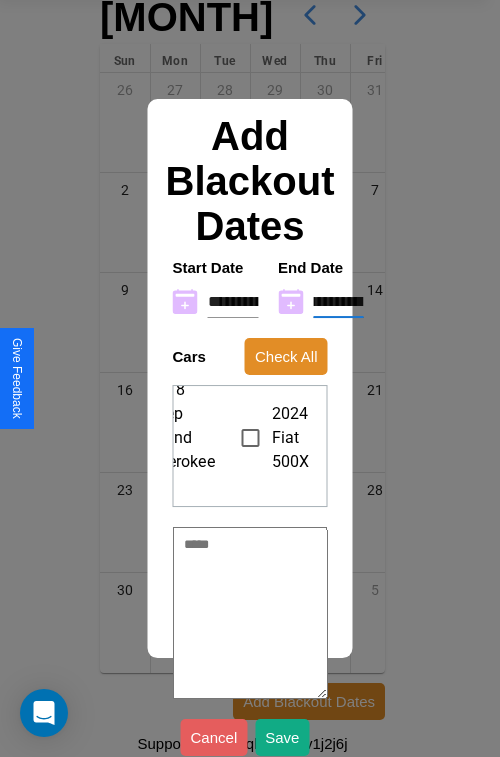 scroll, scrollTop: 0, scrollLeft: 0, axis: both 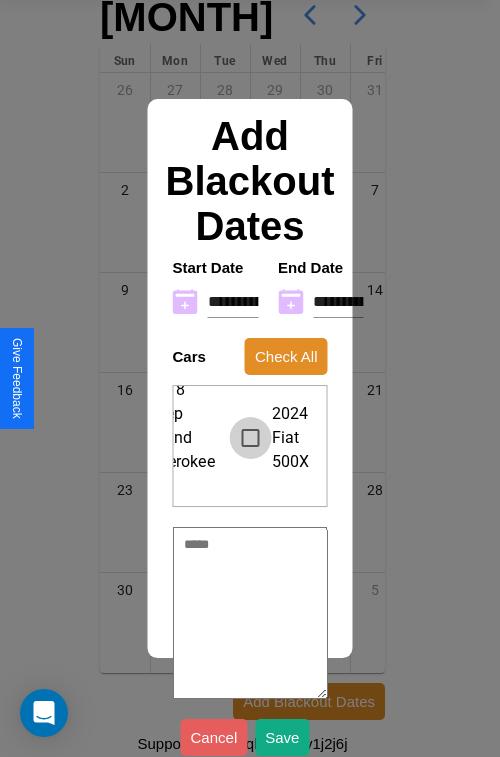 type on "*" 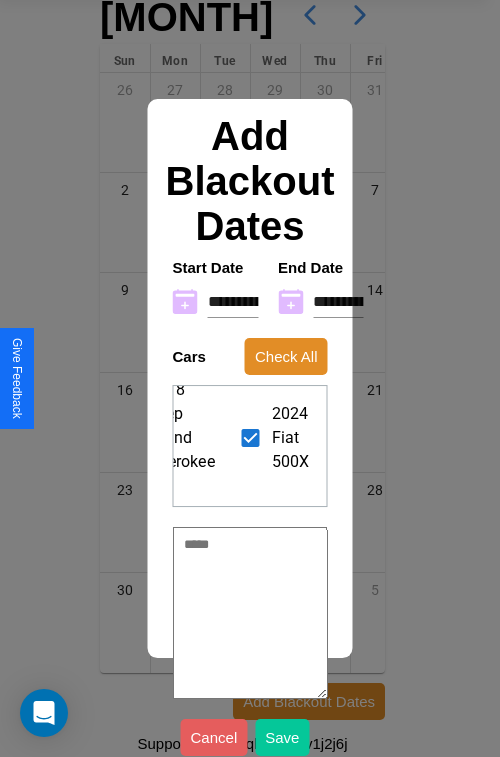click on "Save" at bounding box center (282, 737) 